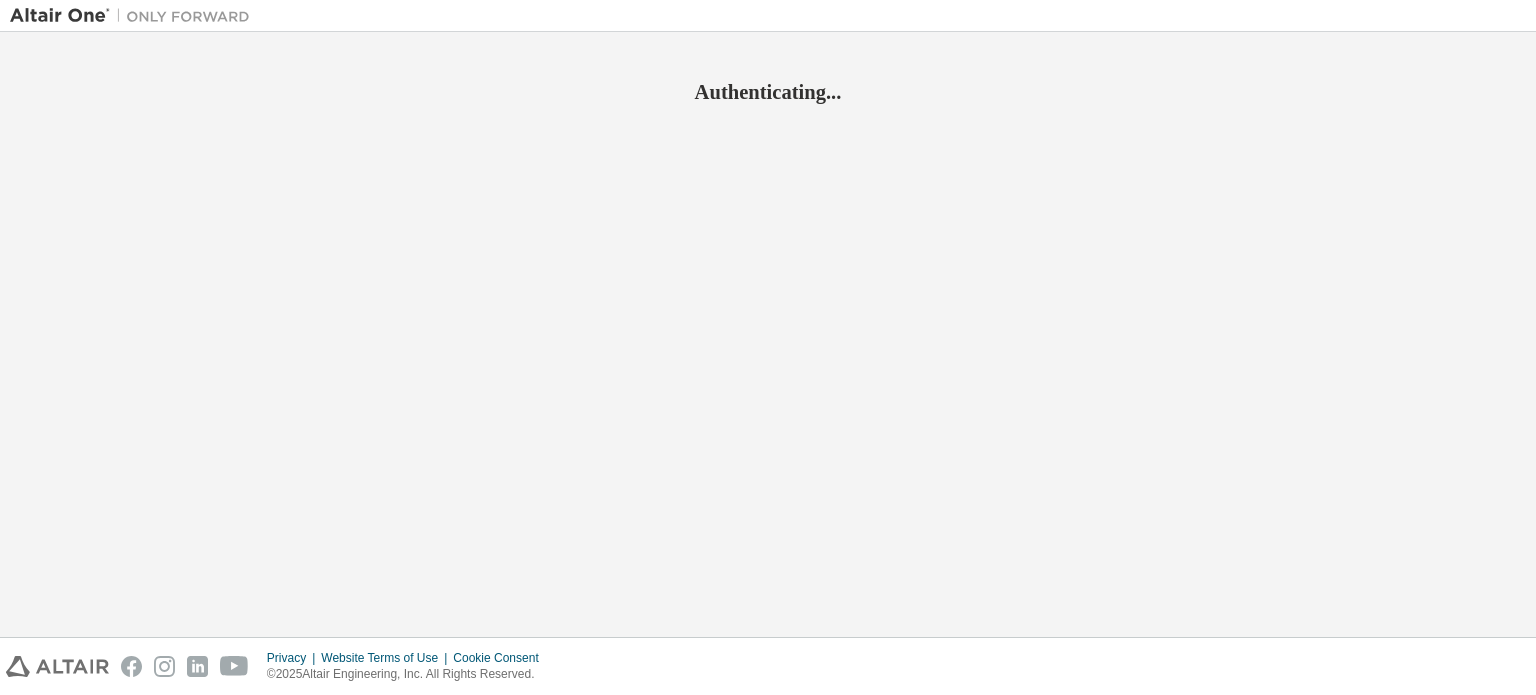 scroll, scrollTop: 0, scrollLeft: 0, axis: both 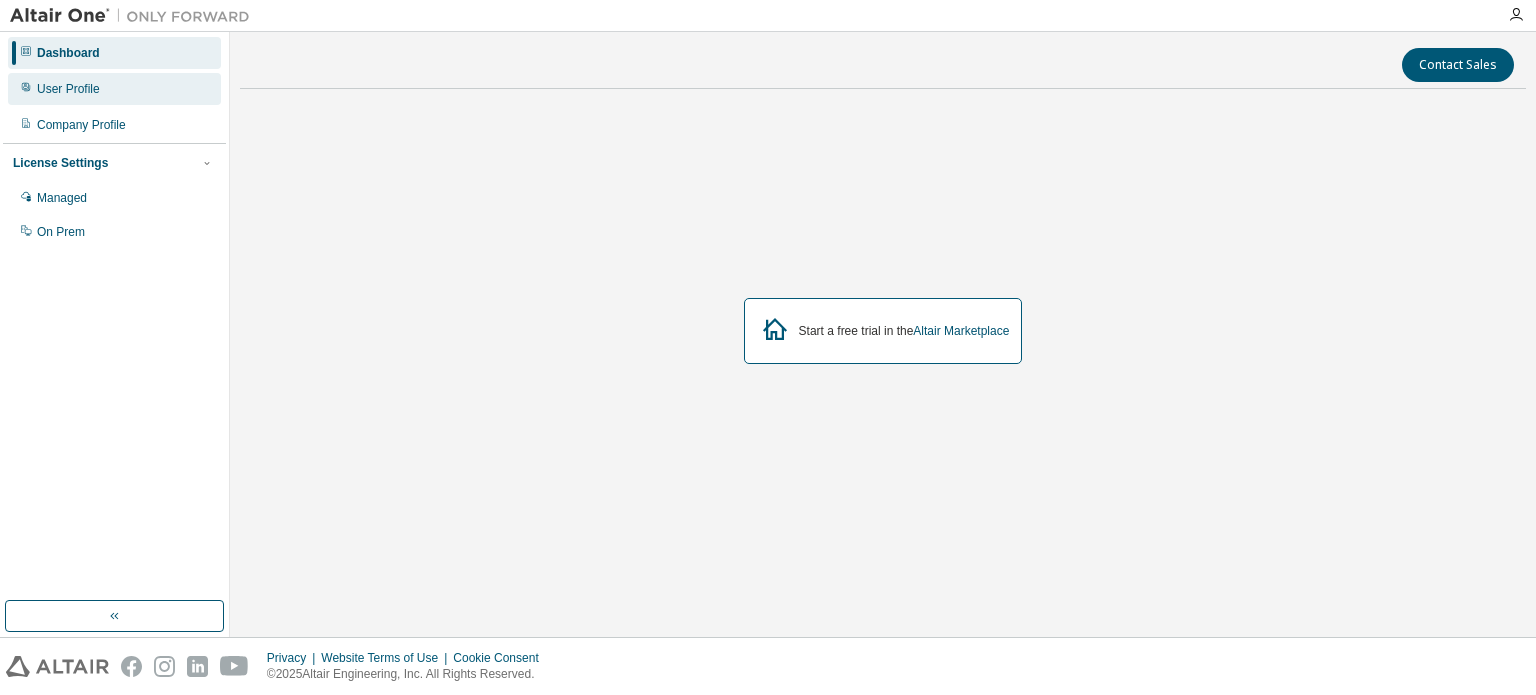 click on "User Profile" at bounding box center [114, 89] 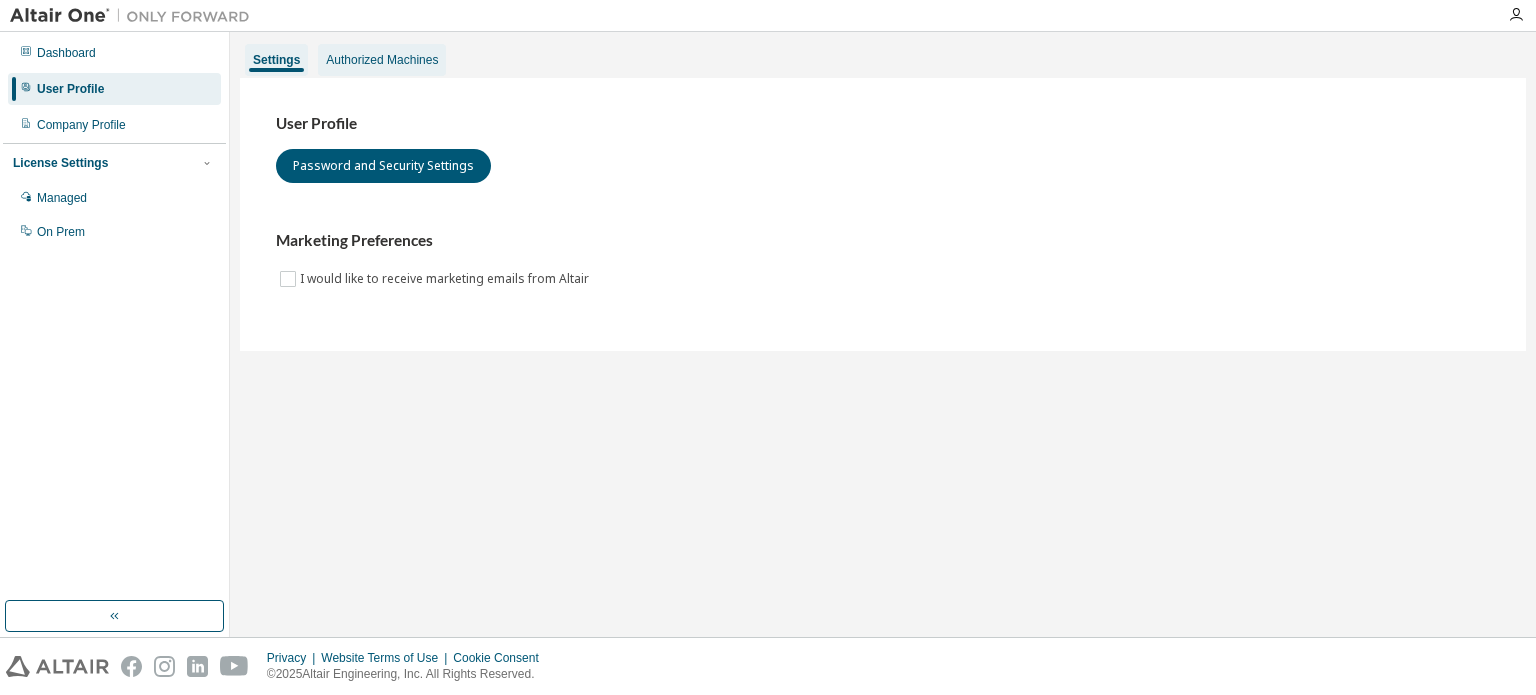 click on "Authorized Machines" at bounding box center [382, 60] 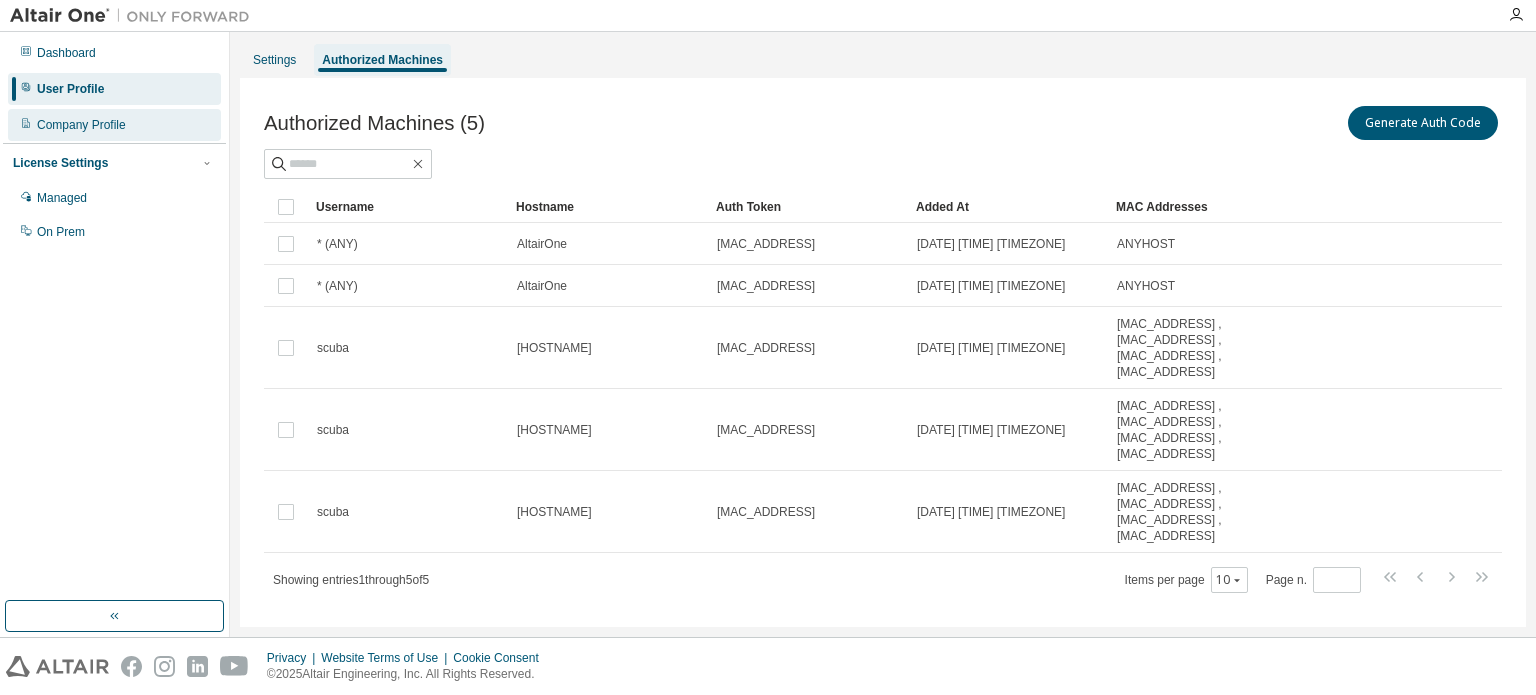 click on "Company Profile" at bounding box center [81, 125] 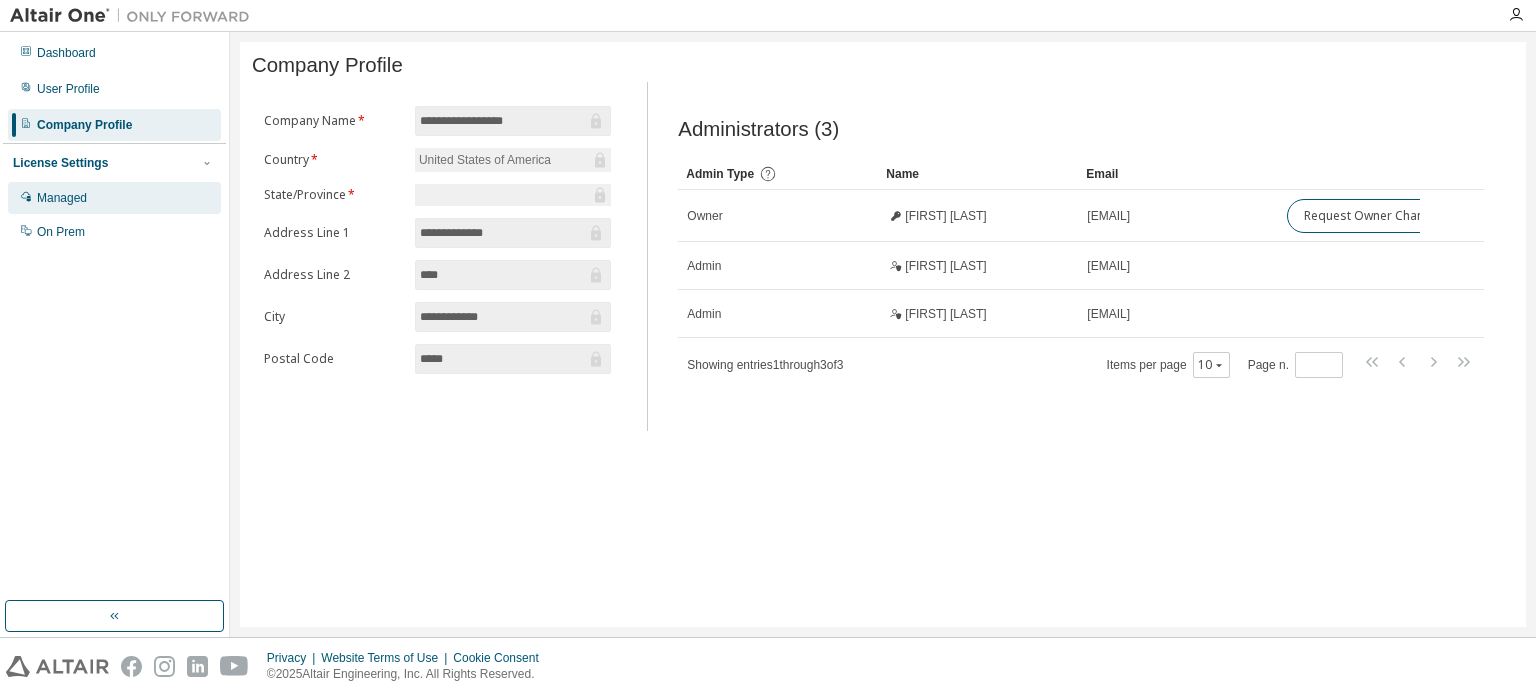 click on "Managed" at bounding box center (62, 198) 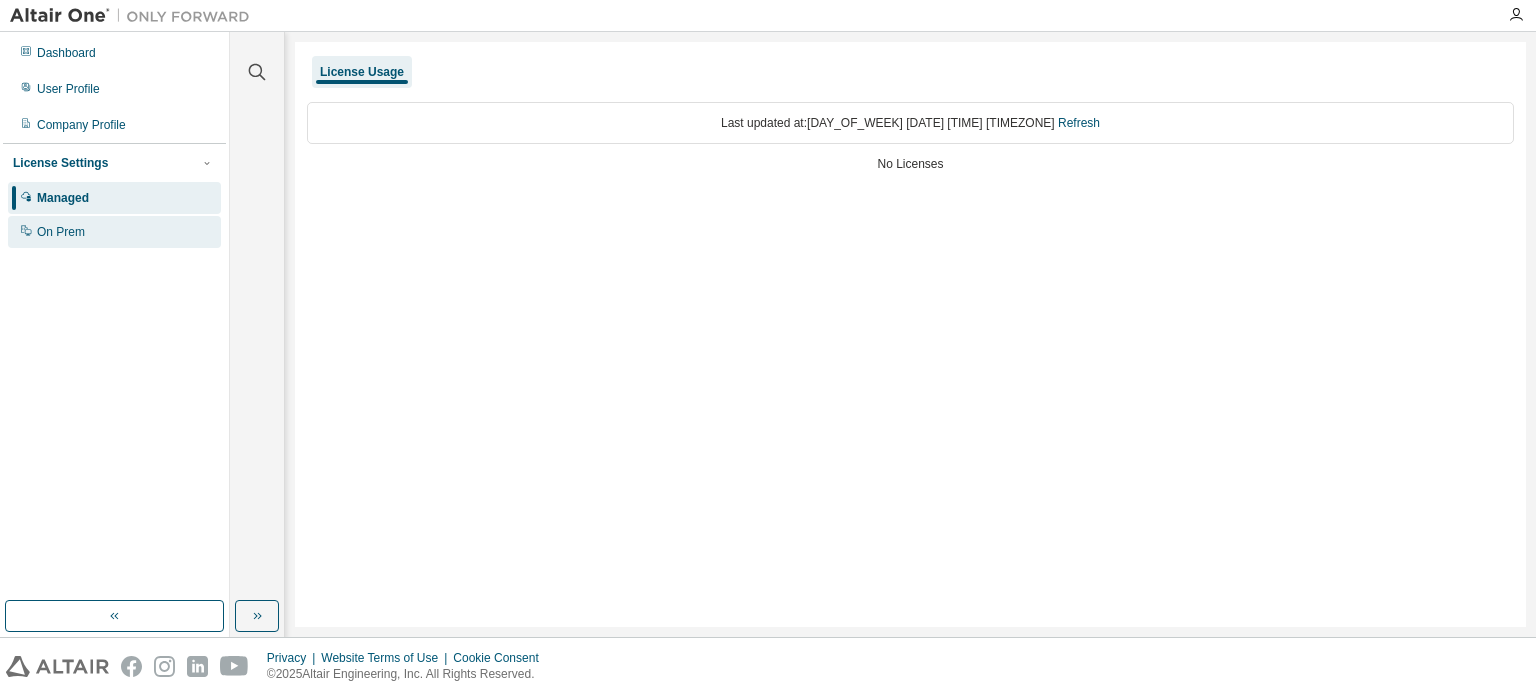 click on "On Prem" at bounding box center (61, 232) 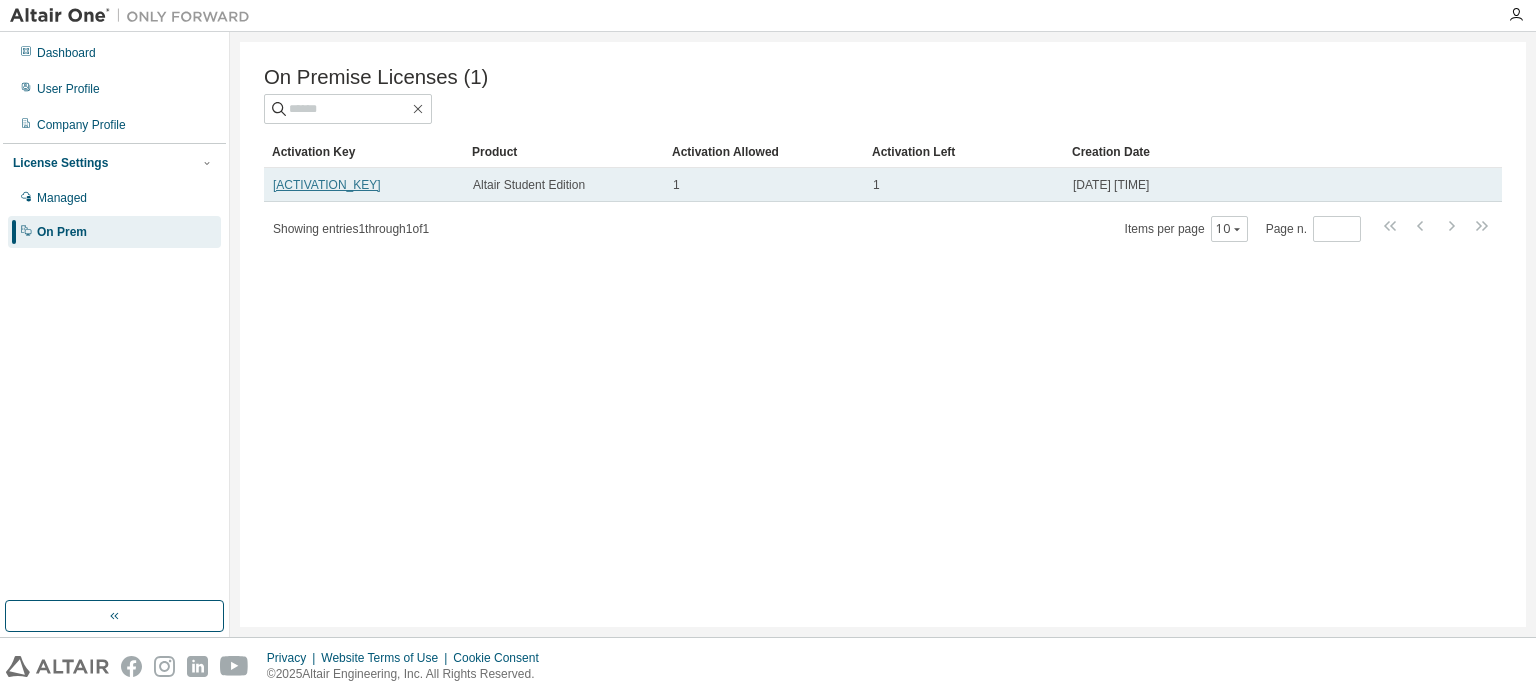click on "L33PG-YN1JV-NY0C4-FDHCM" at bounding box center [327, 185] 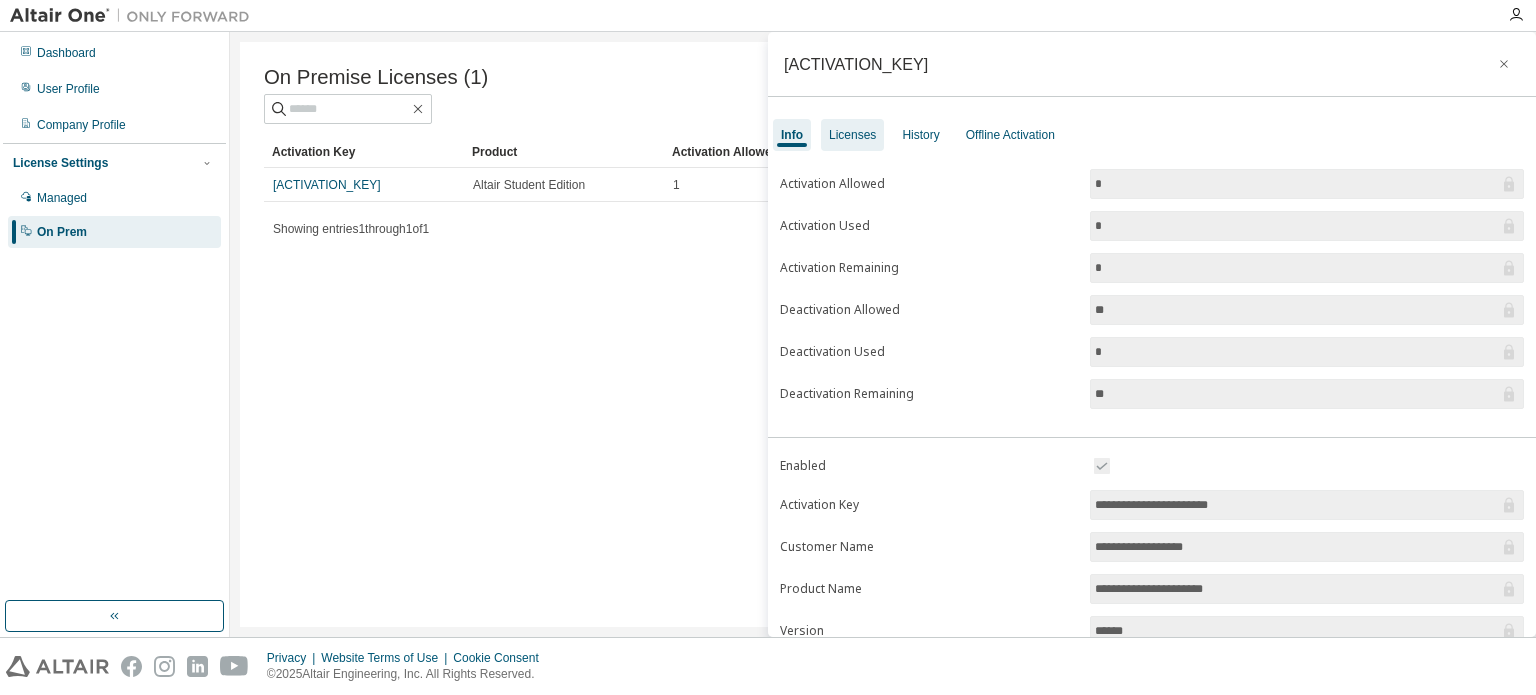 click on "Licenses" at bounding box center [852, 135] 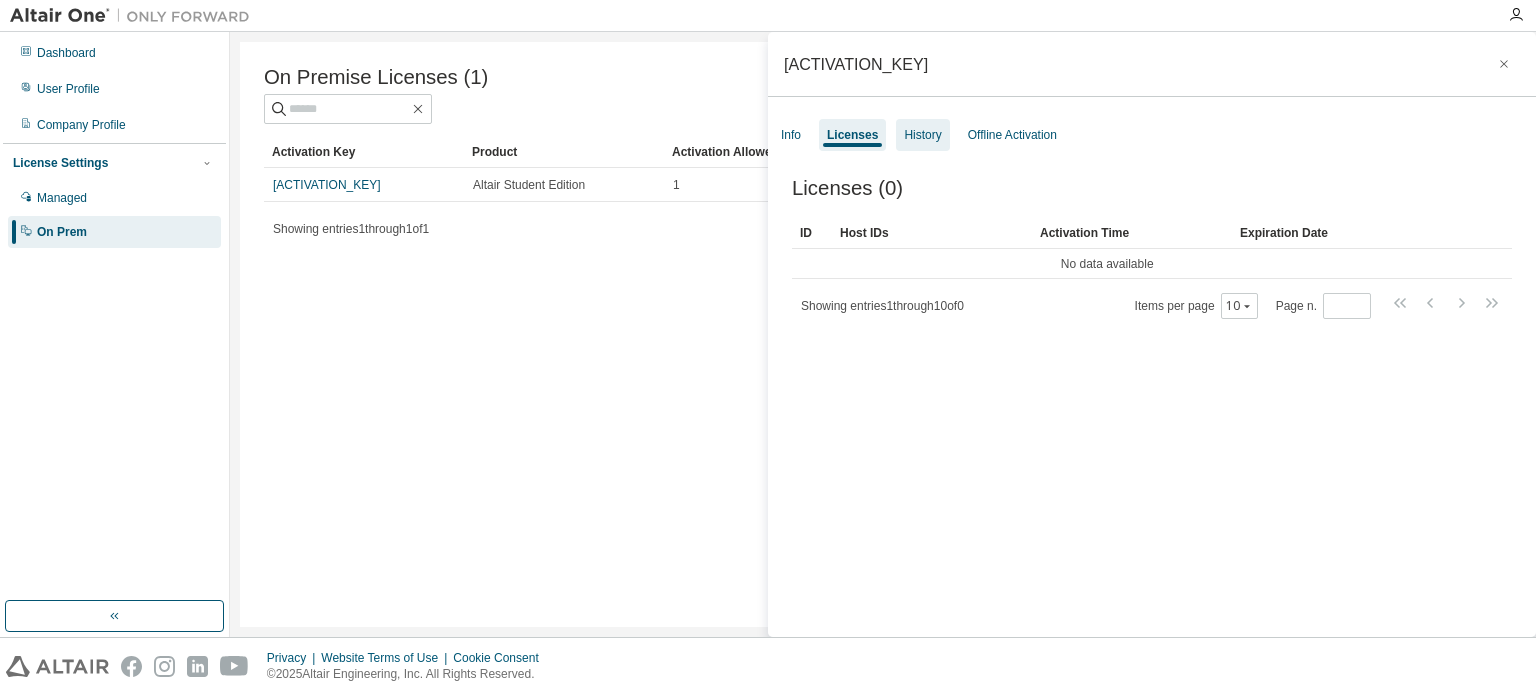 click on "History" at bounding box center [922, 135] 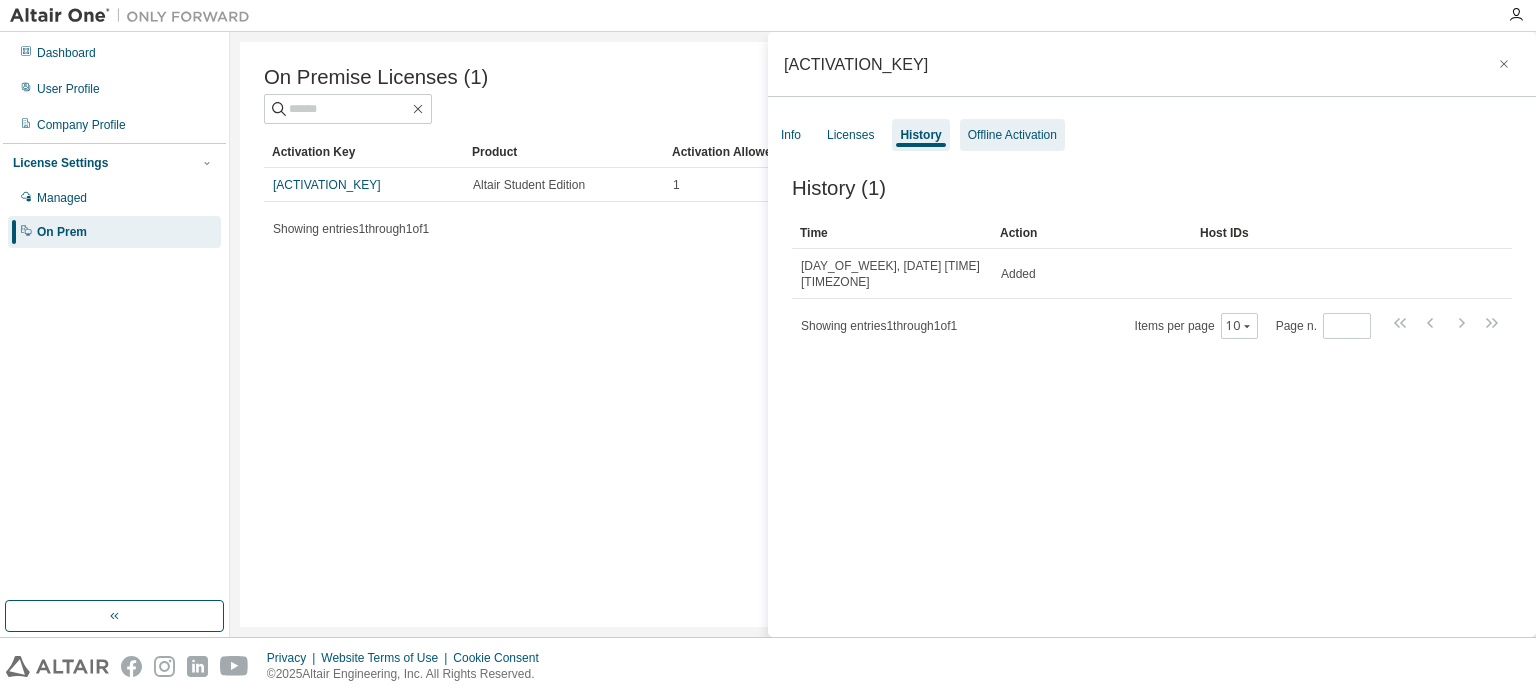 click on "Offline Activation" at bounding box center [1012, 135] 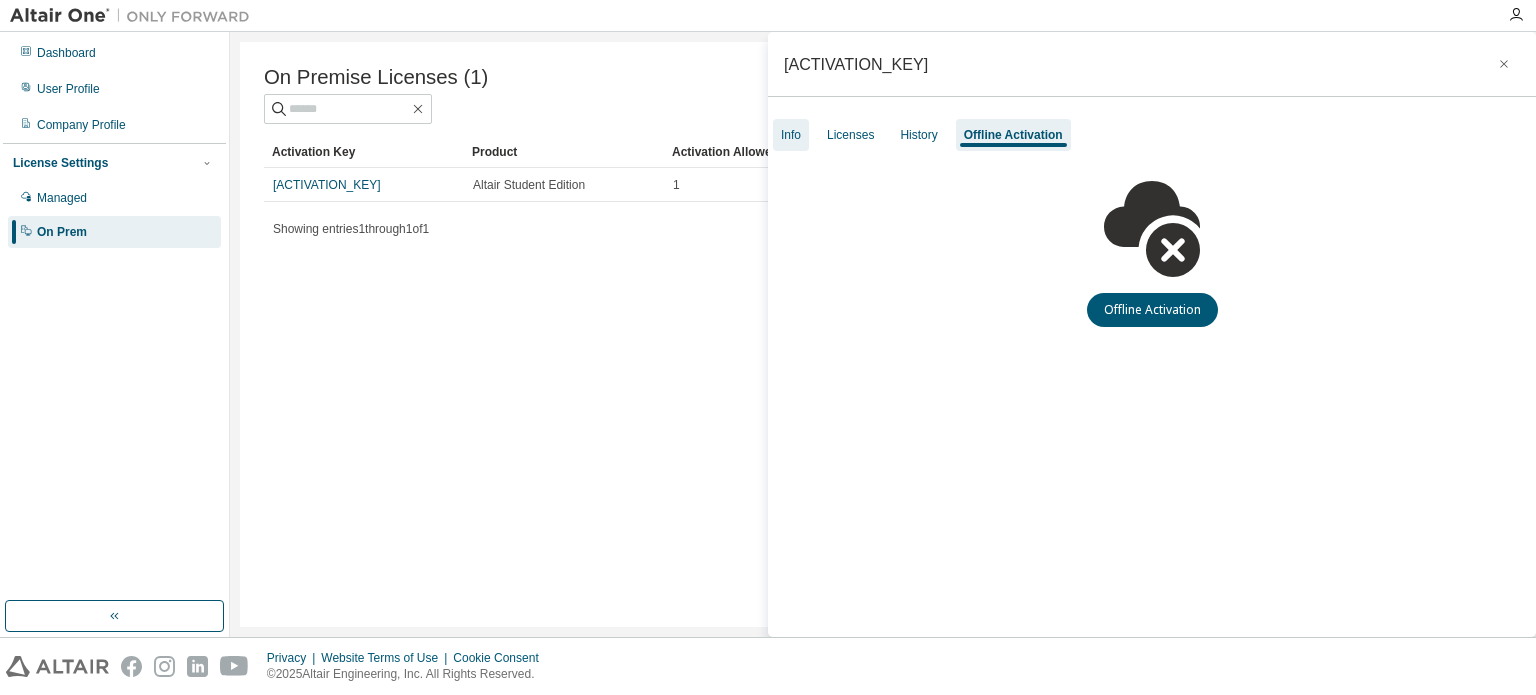 click on "Info" at bounding box center [791, 135] 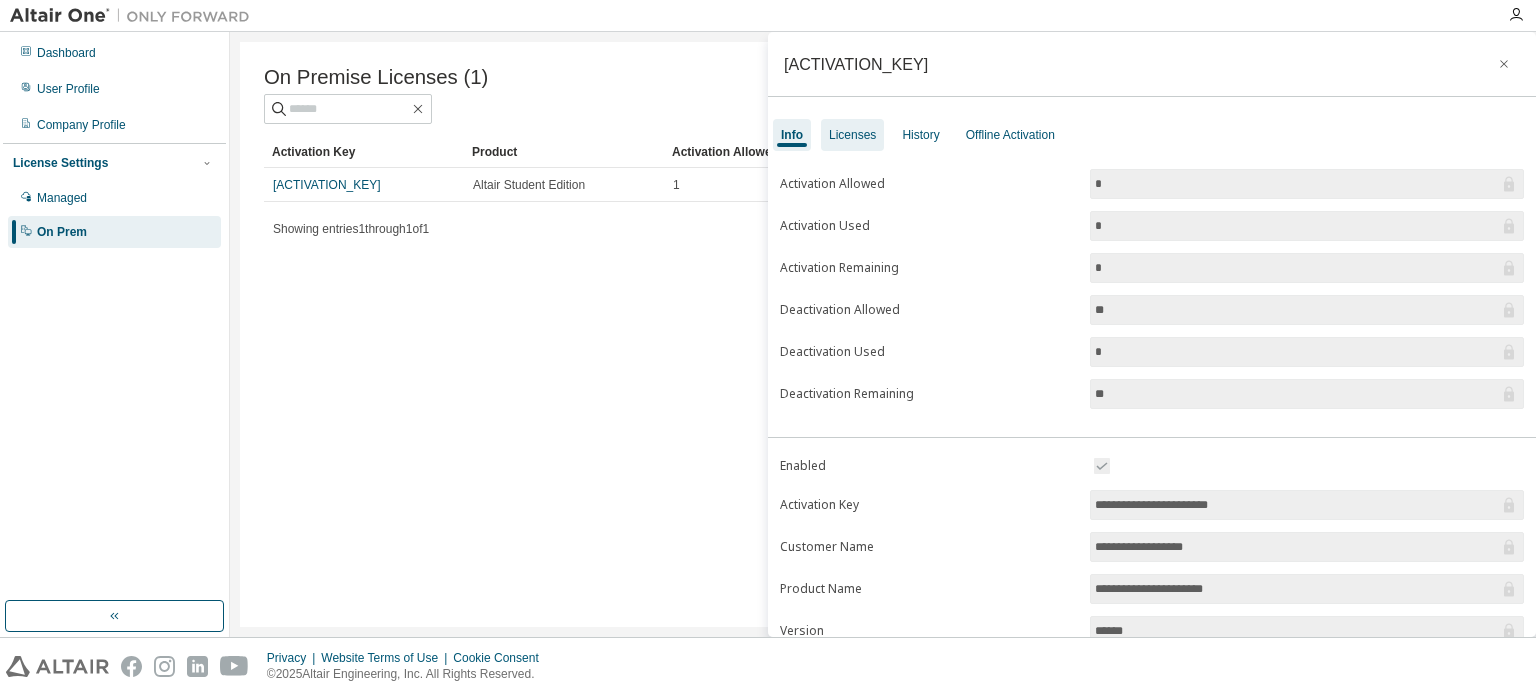click on "Licenses" at bounding box center [852, 135] 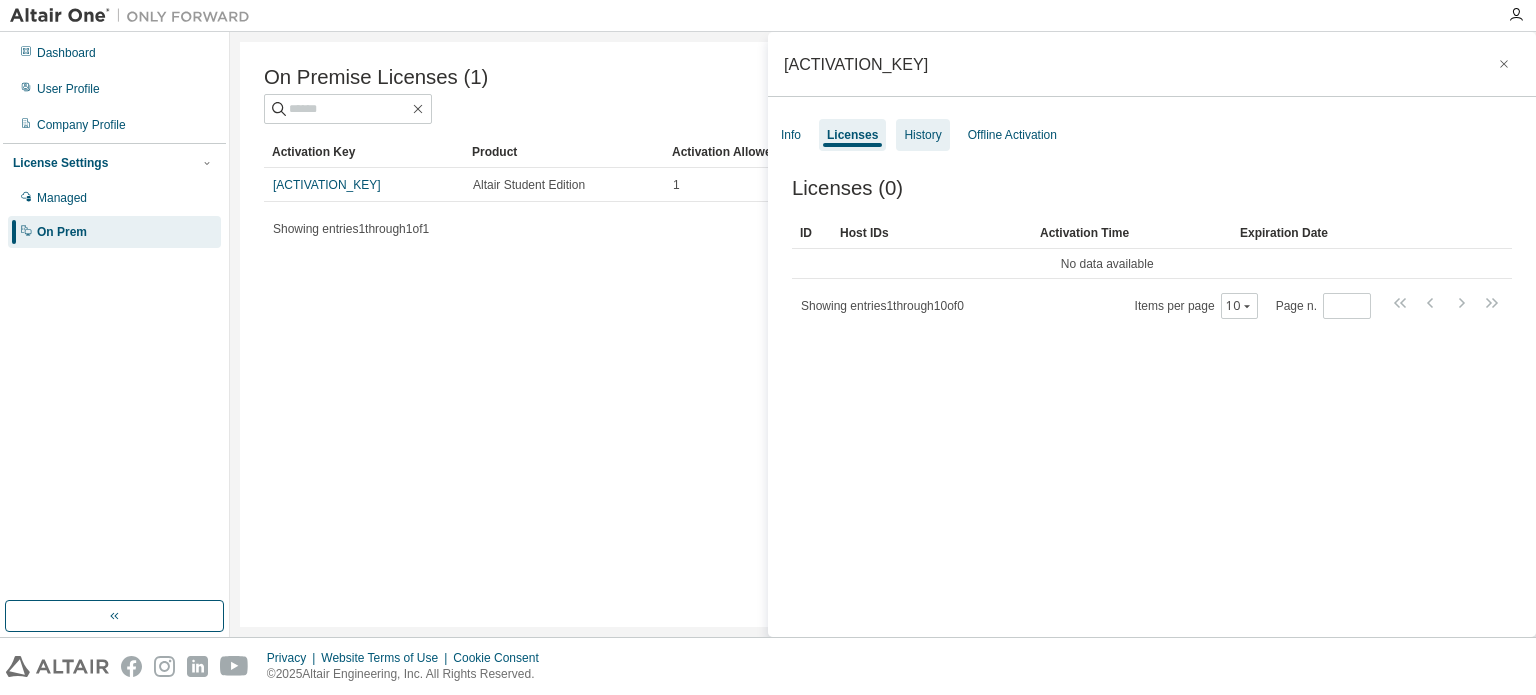 click on "History" at bounding box center (922, 135) 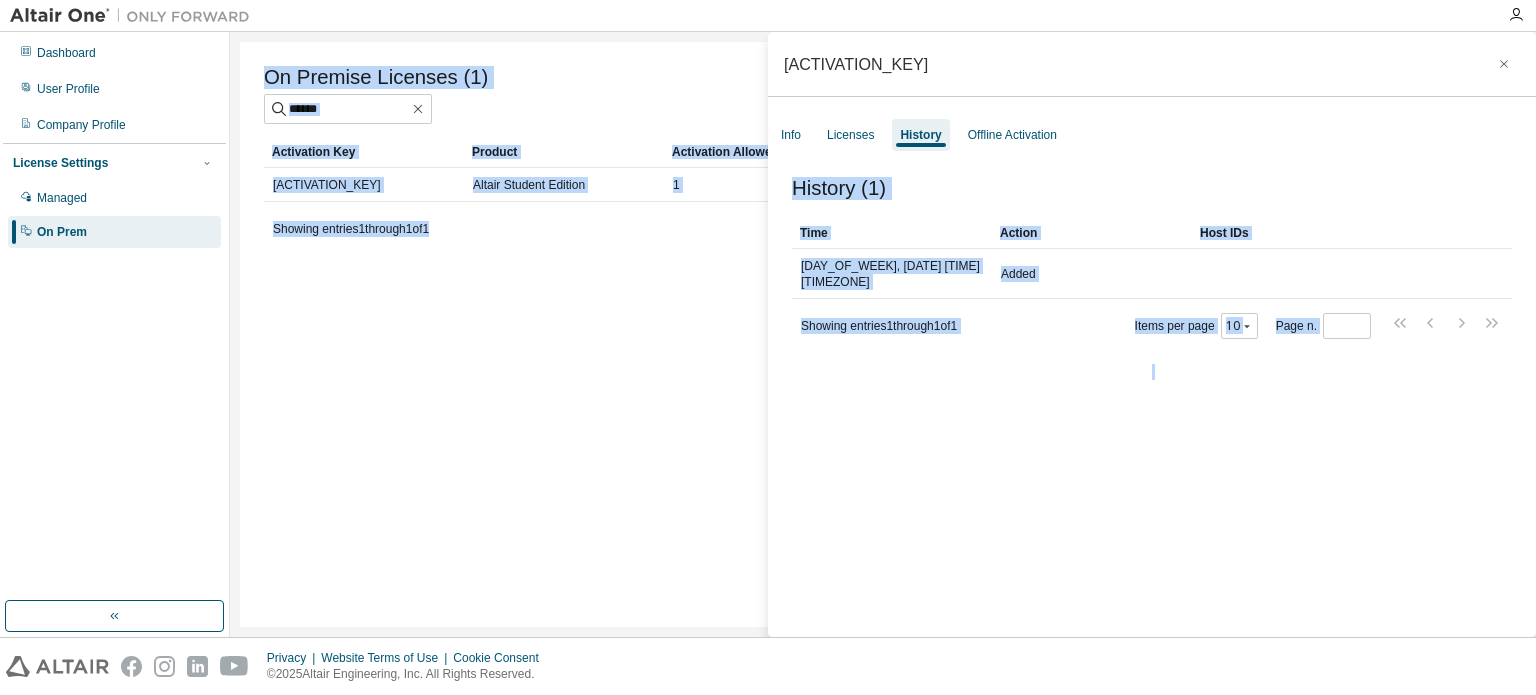drag, startPoint x: 678, startPoint y: 245, endPoint x: 1126, endPoint y: 138, distance: 460.6007 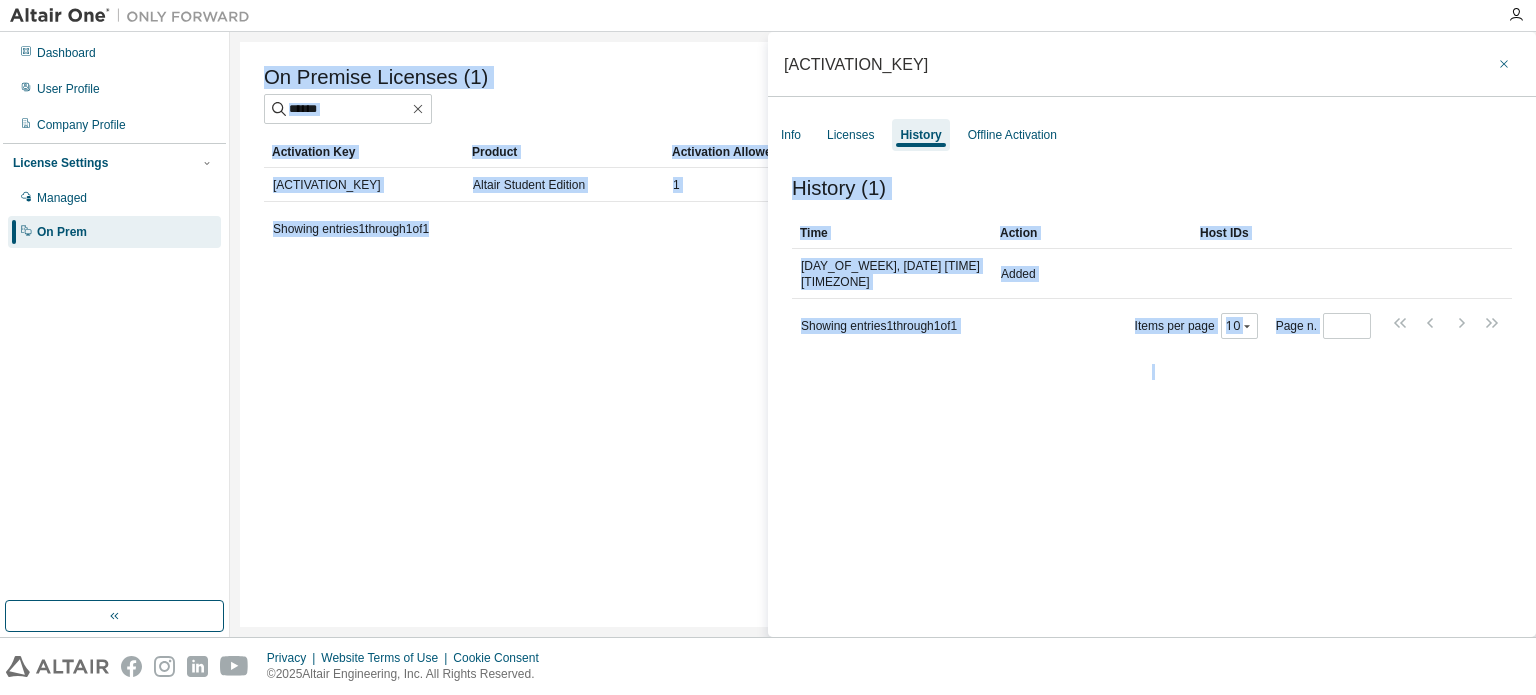 click 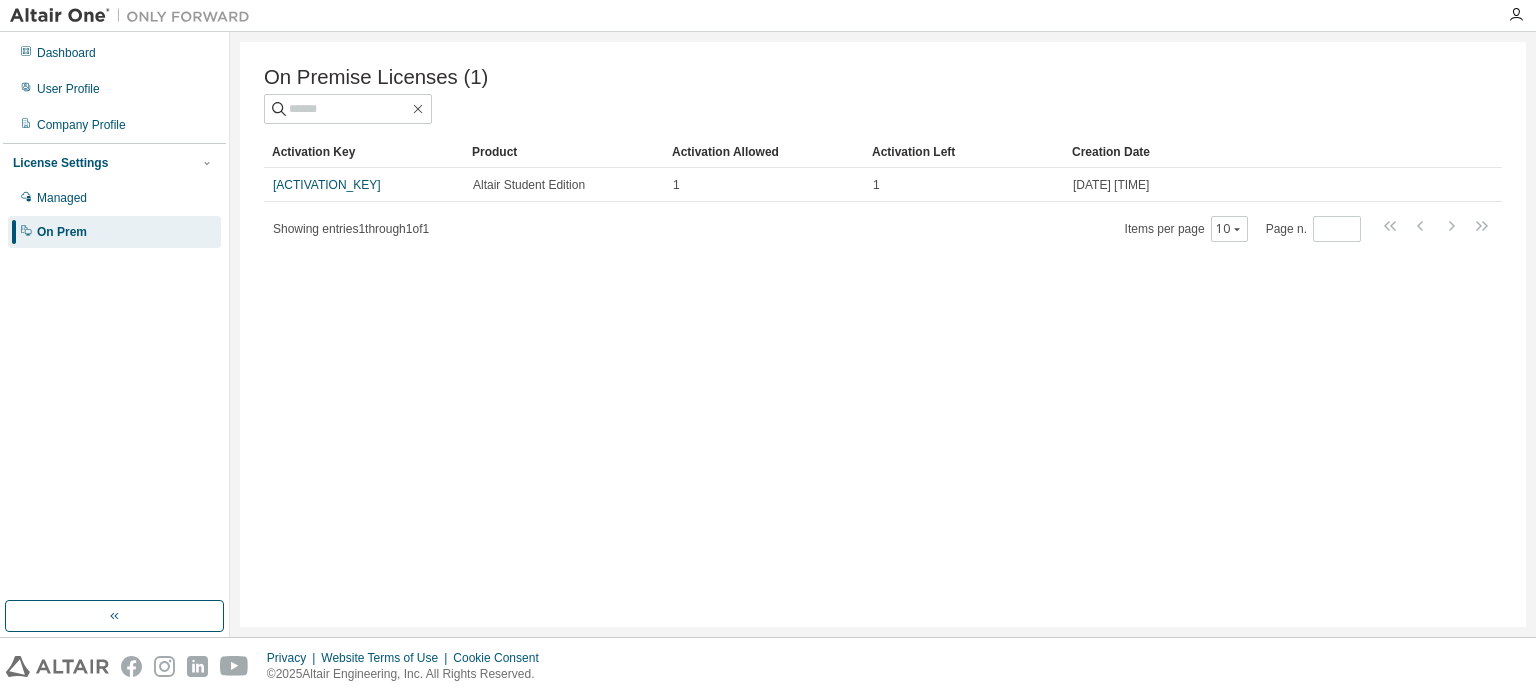 click on "On Premise Licenses (1) Clear Load Save Save As Field Operator Value Select filter Select operand Add criteria Search Activation Key Product Activation Allowed Activation Left Creation Date L33PG-YN1JV-NY0C4-FDHCM Altair Student Edition 1 1 2025-07-30 18:07:17 Showing entries  1  through  1  of  1 Items per page 10 Page n. *" at bounding box center [883, 334] 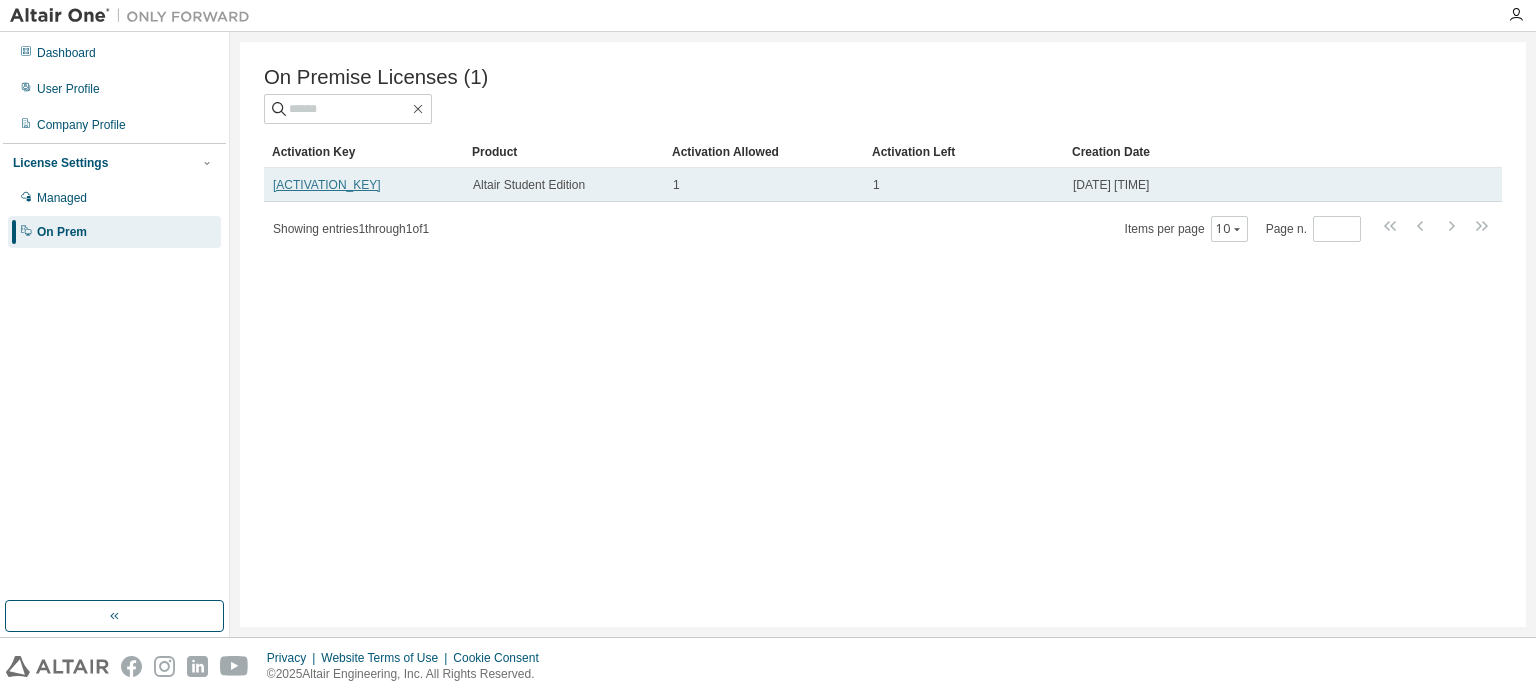 click on "L33PG-YN1JV-NY0C4-FDHCM" at bounding box center (327, 185) 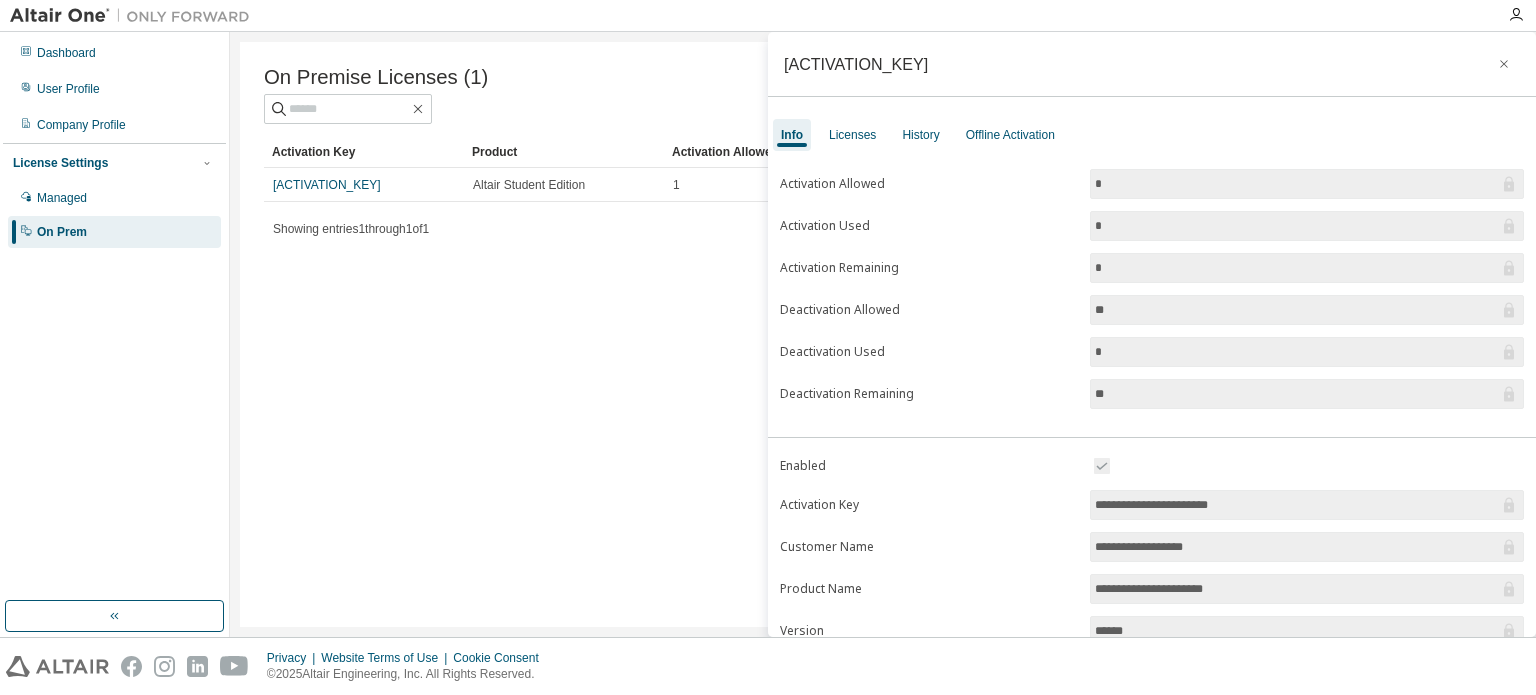 click on "On Premise Licenses (1) Clear Load Save Save As Field Operator Value Select filter Select operand Add criteria Search Activation Key Product Activation Allowed Activation Left Creation Date L33PG-YN1JV-NY0C4-FDHCM Altair Student Edition 1 1 2025-07-30 18:07:17 Showing entries  1  through  1  of  1 Items per page 10 Page n. *" at bounding box center [883, 334] 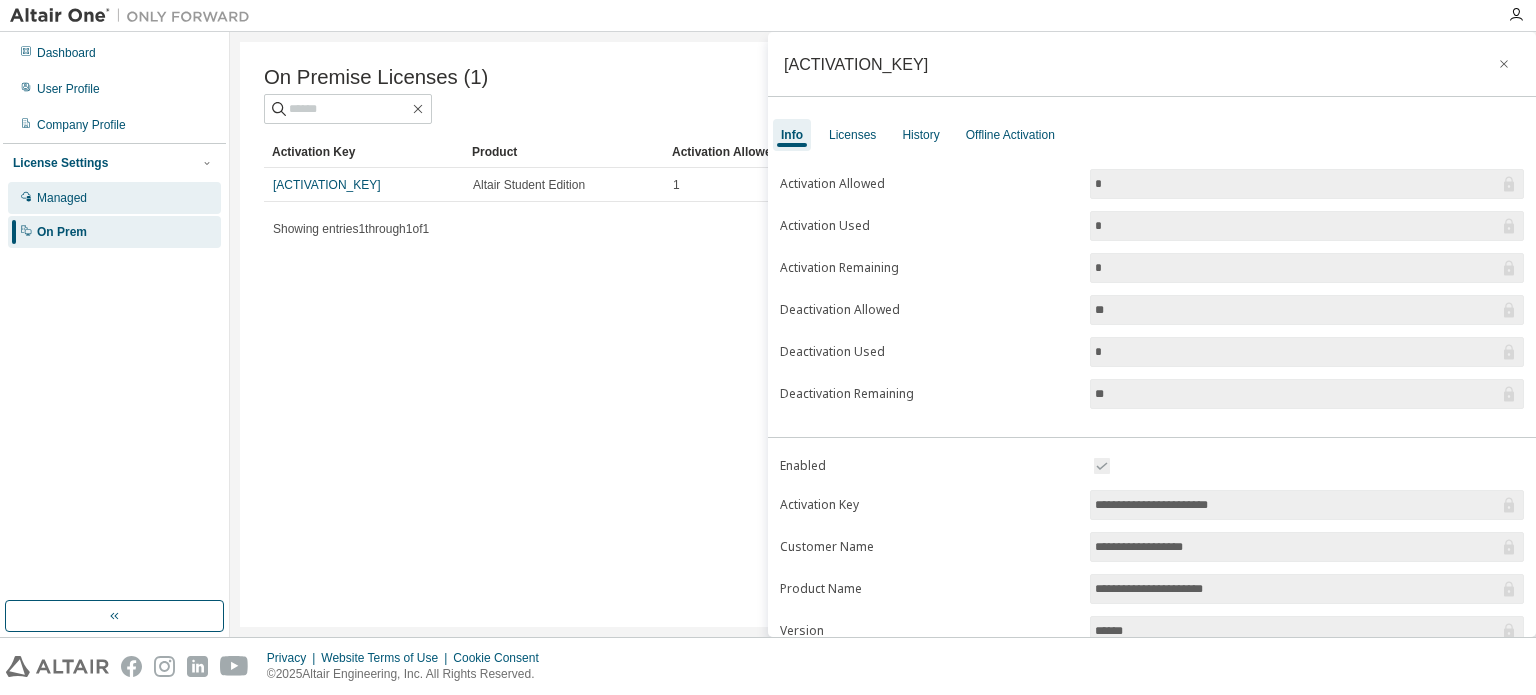 click on "Managed" at bounding box center (62, 198) 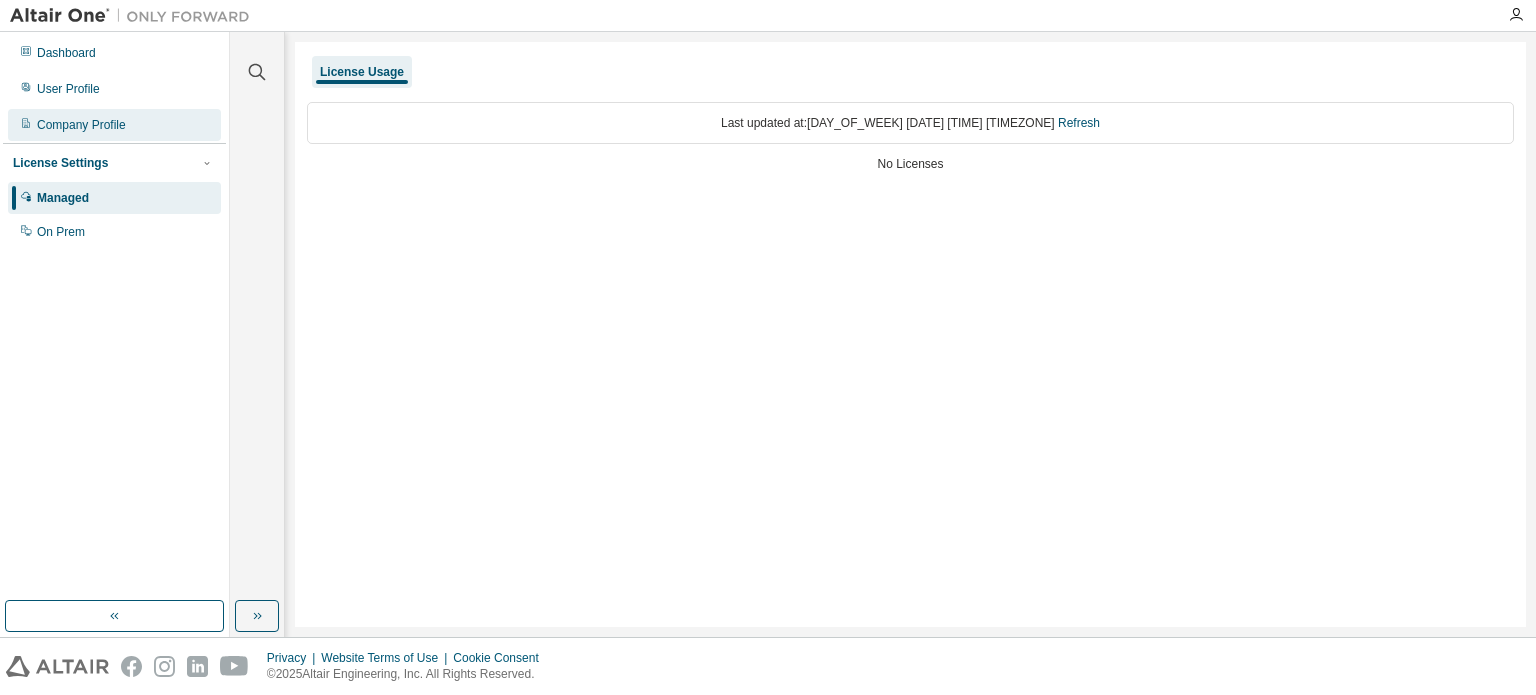 click on "Company Profile" at bounding box center [81, 125] 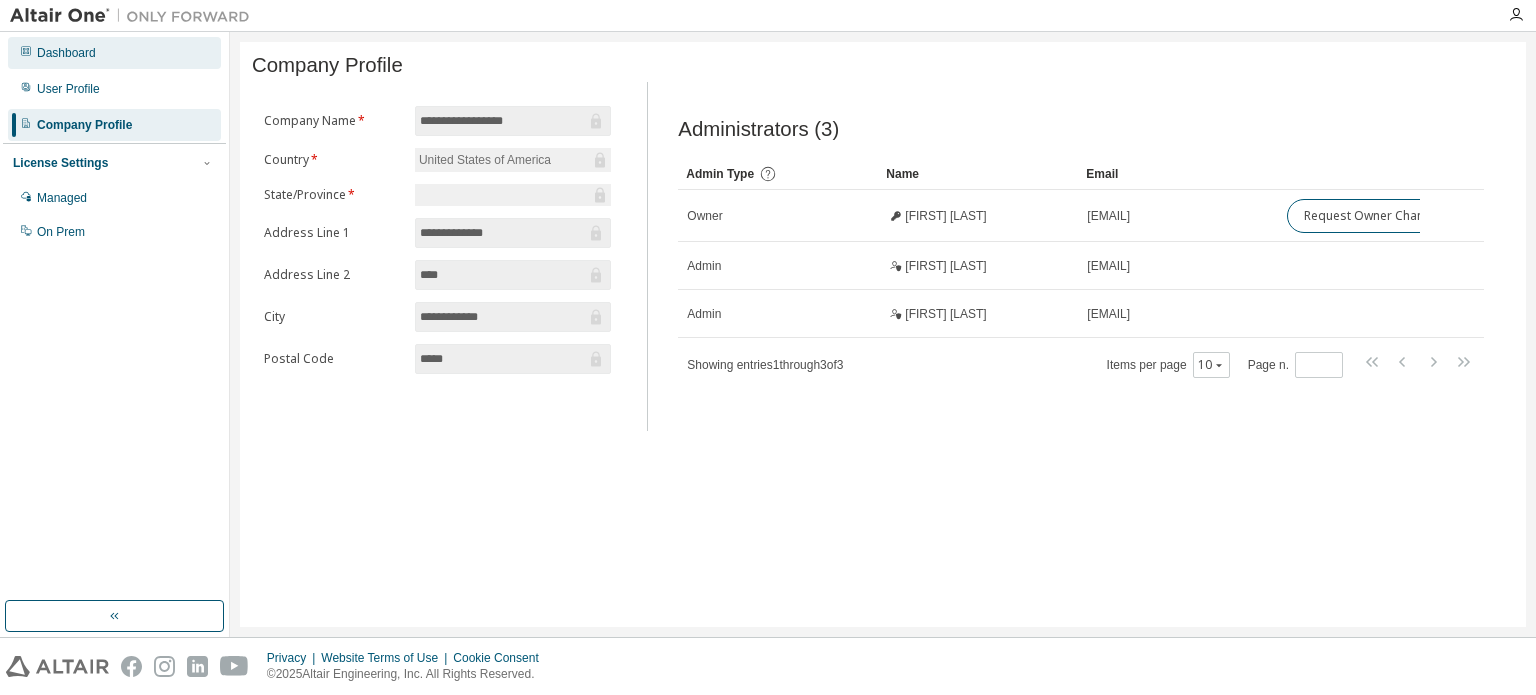 click on "Dashboard" at bounding box center (66, 53) 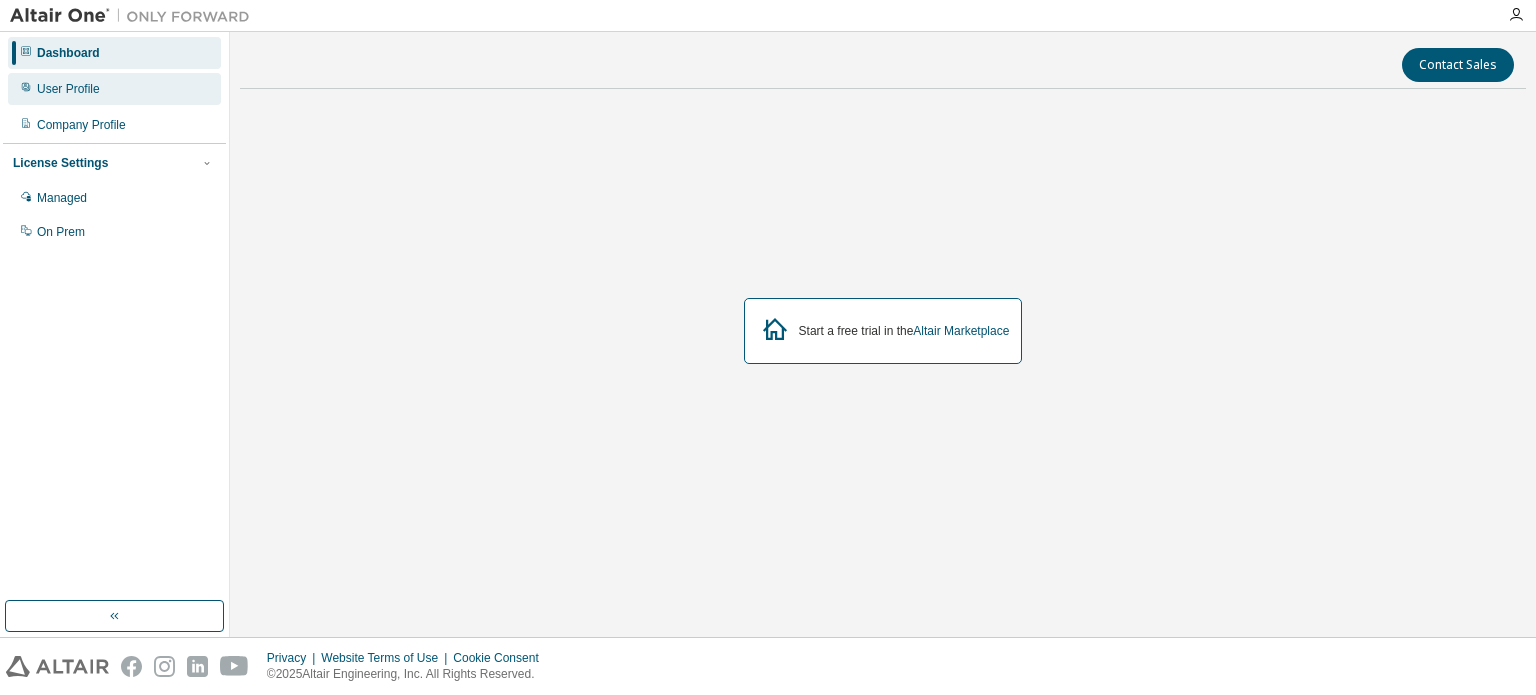 click on "User Profile" at bounding box center [68, 89] 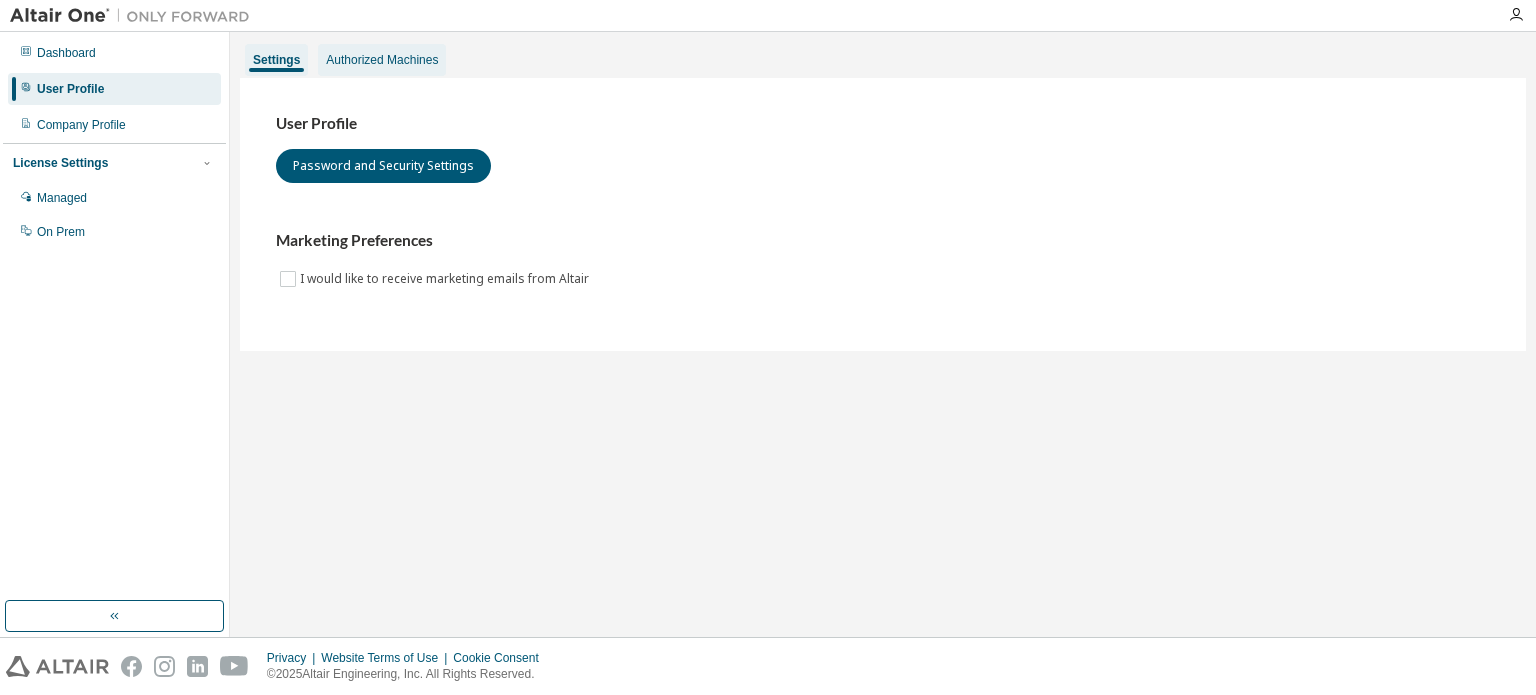 click on "Authorized Machines" at bounding box center [382, 60] 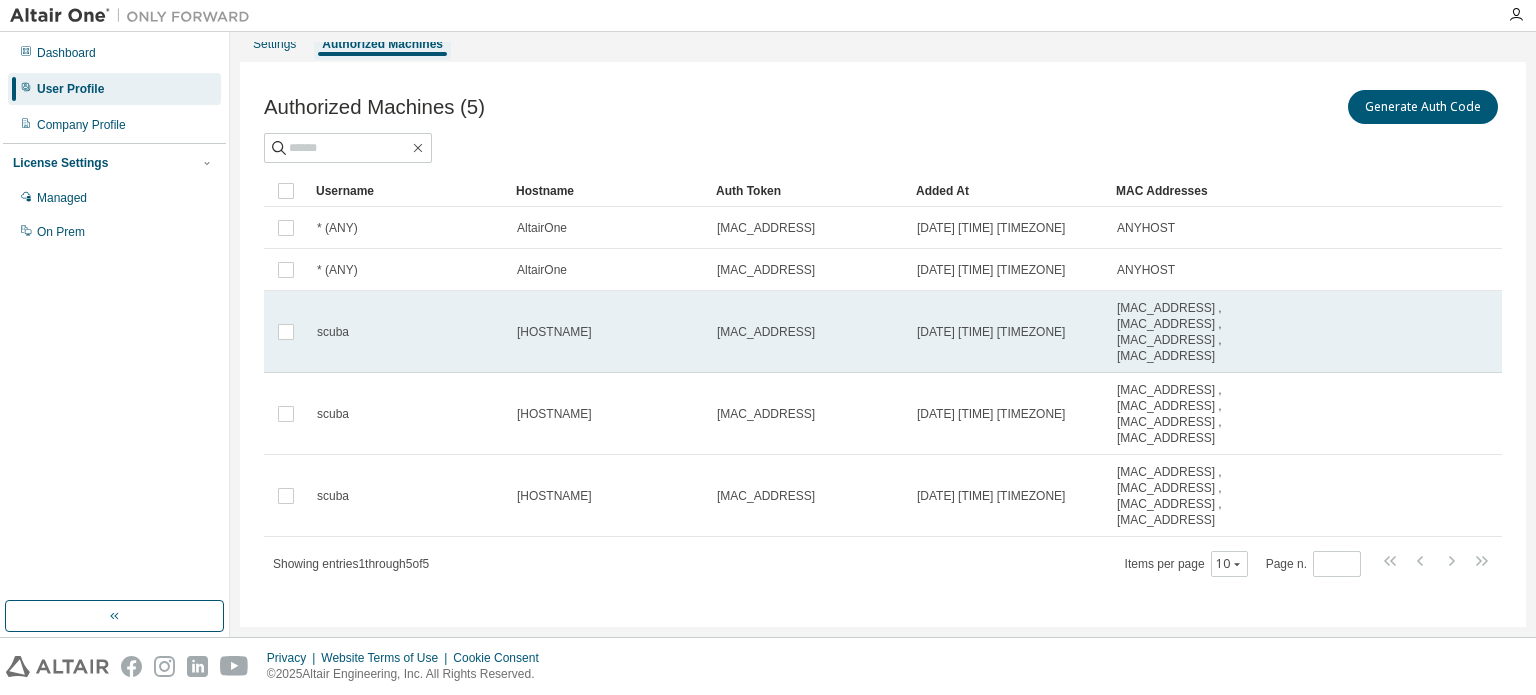 scroll, scrollTop: 0, scrollLeft: 0, axis: both 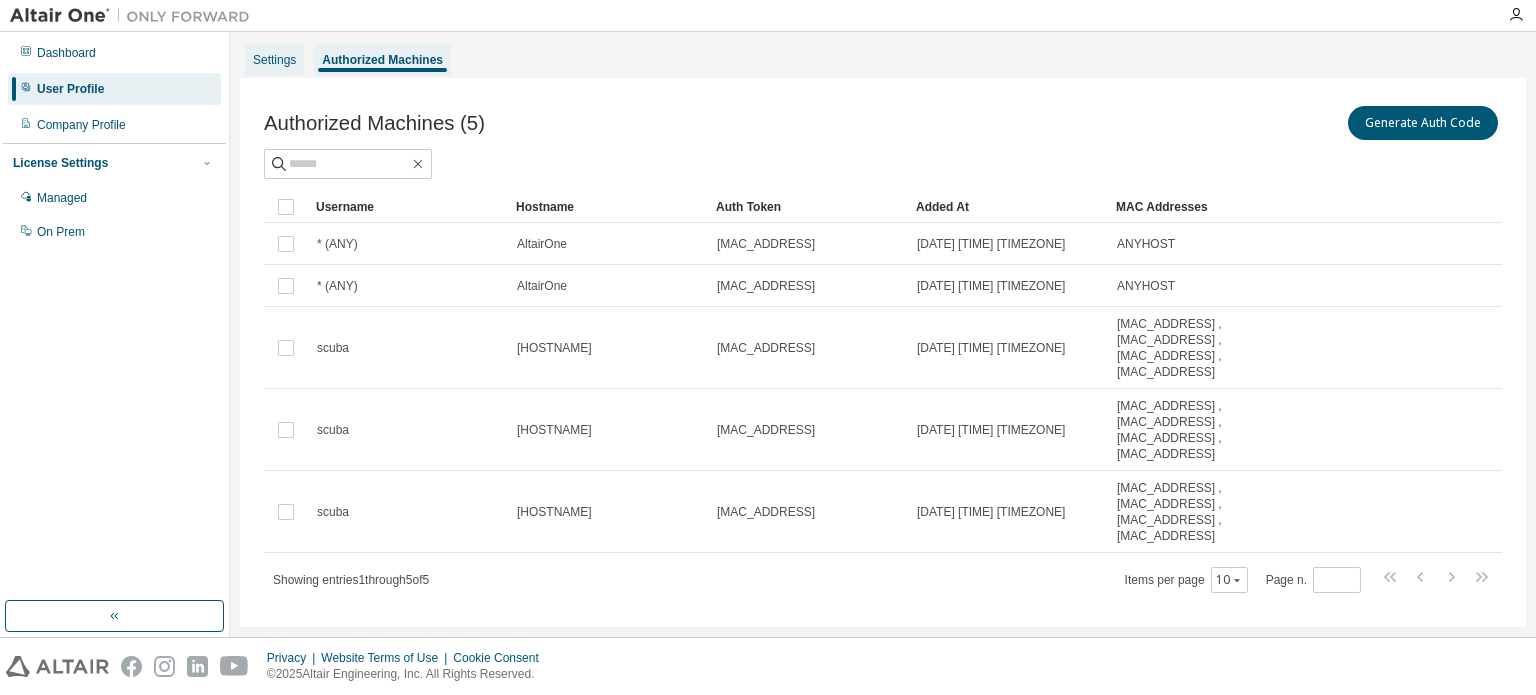 click on "Settings" at bounding box center [274, 60] 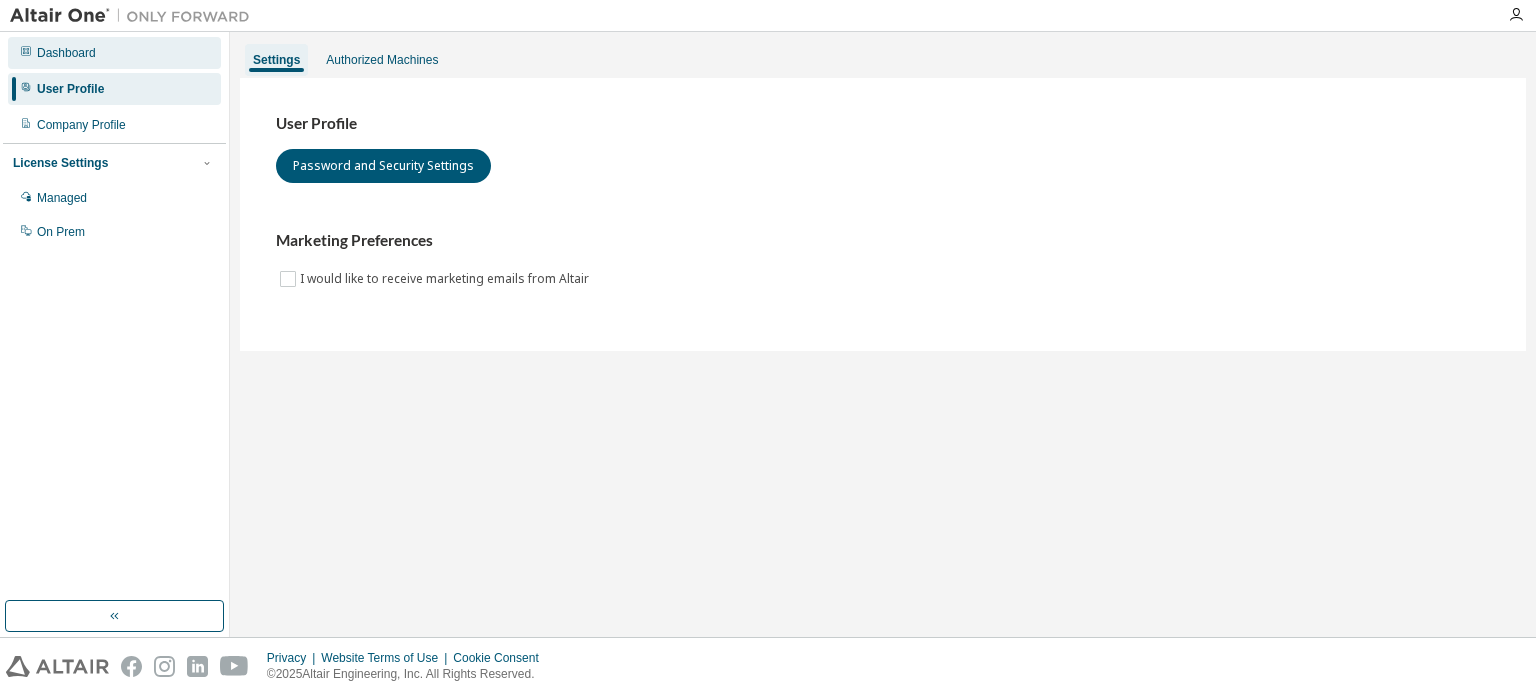click on "Dashboard" at bounding box center [114, 53] 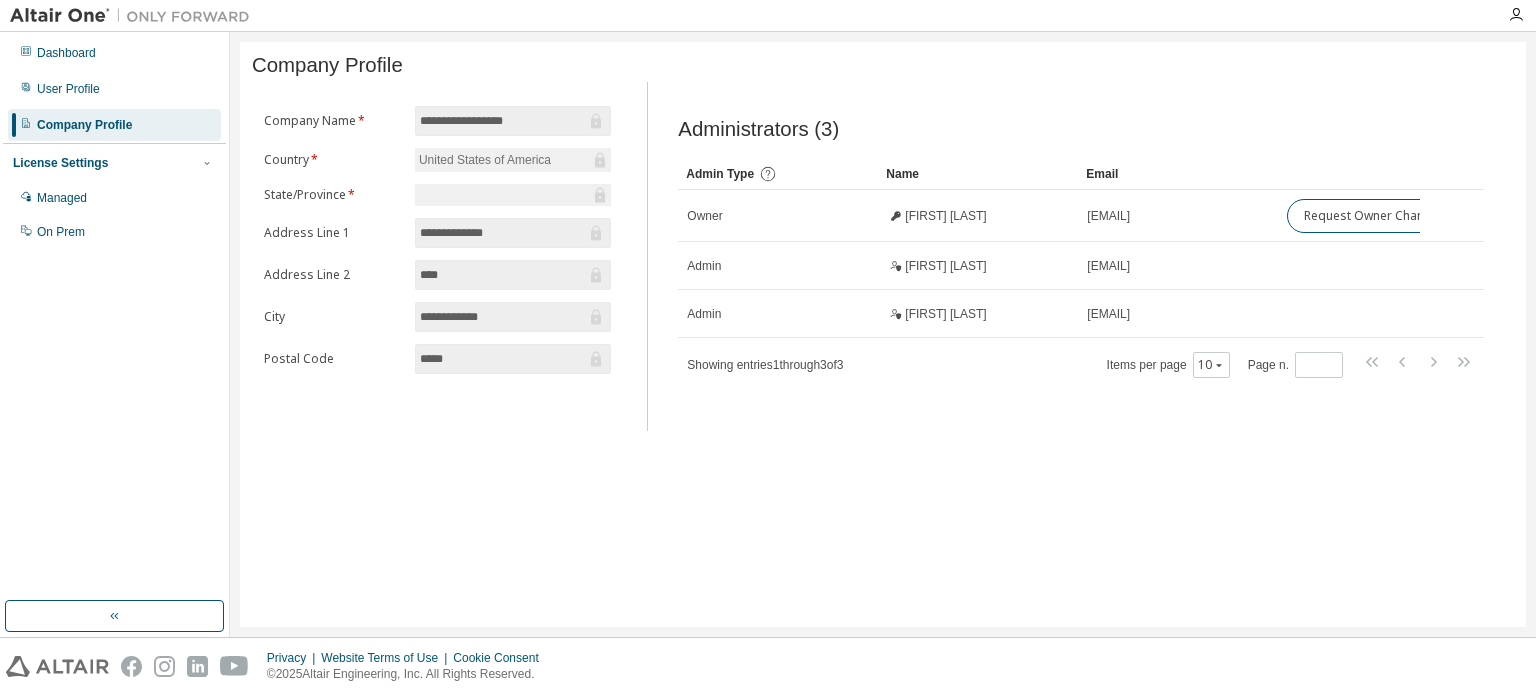 click at bounding box center [135, 16] 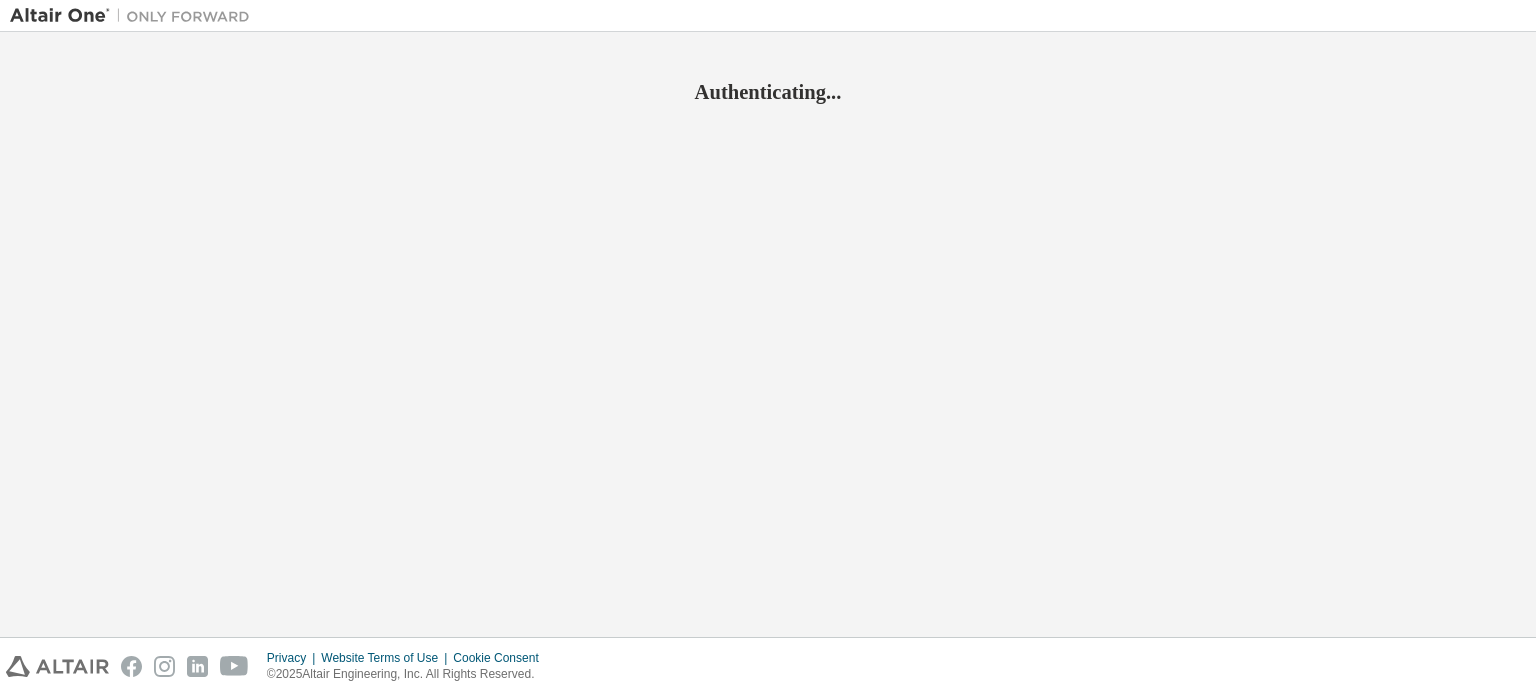 scroll, scrollTop: 0, scrollLeft: 0, axis: both 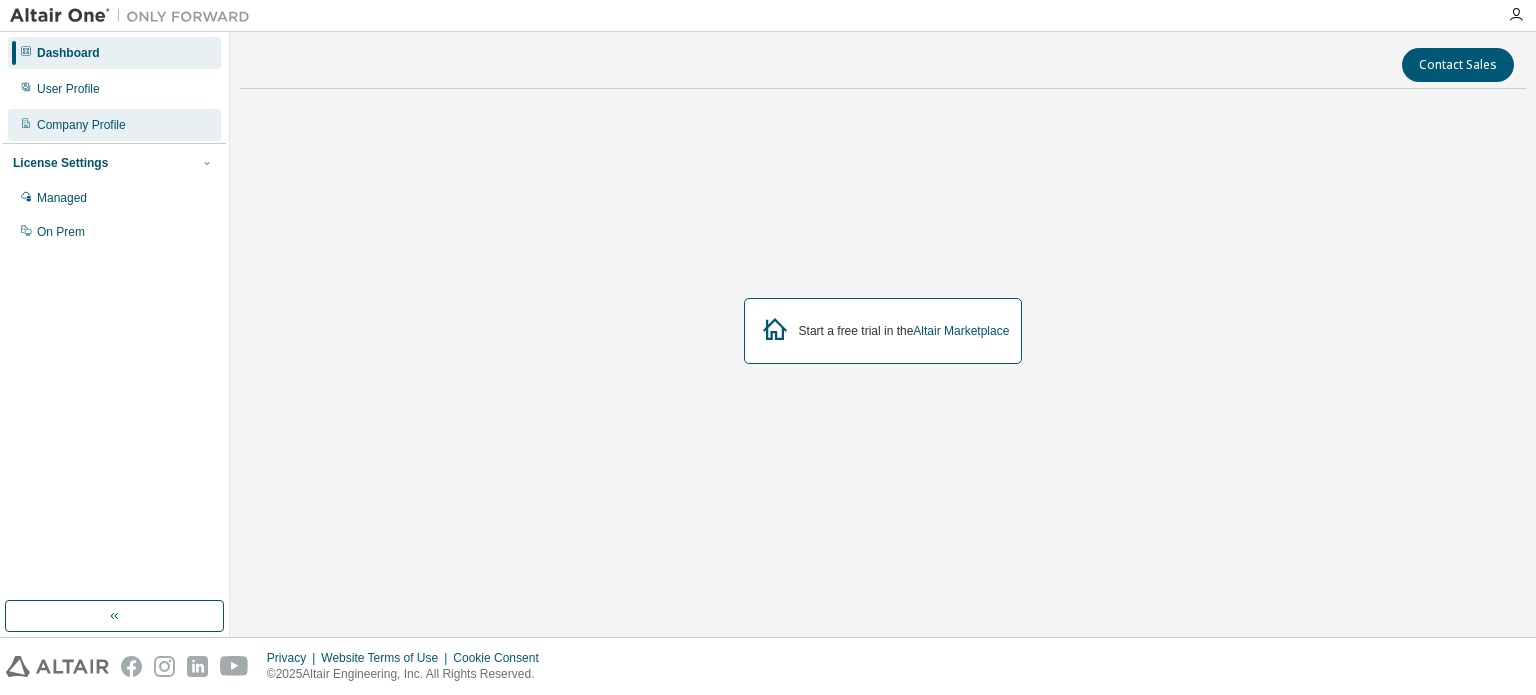 click on "Company Profile" at bounding box center [81, 125] 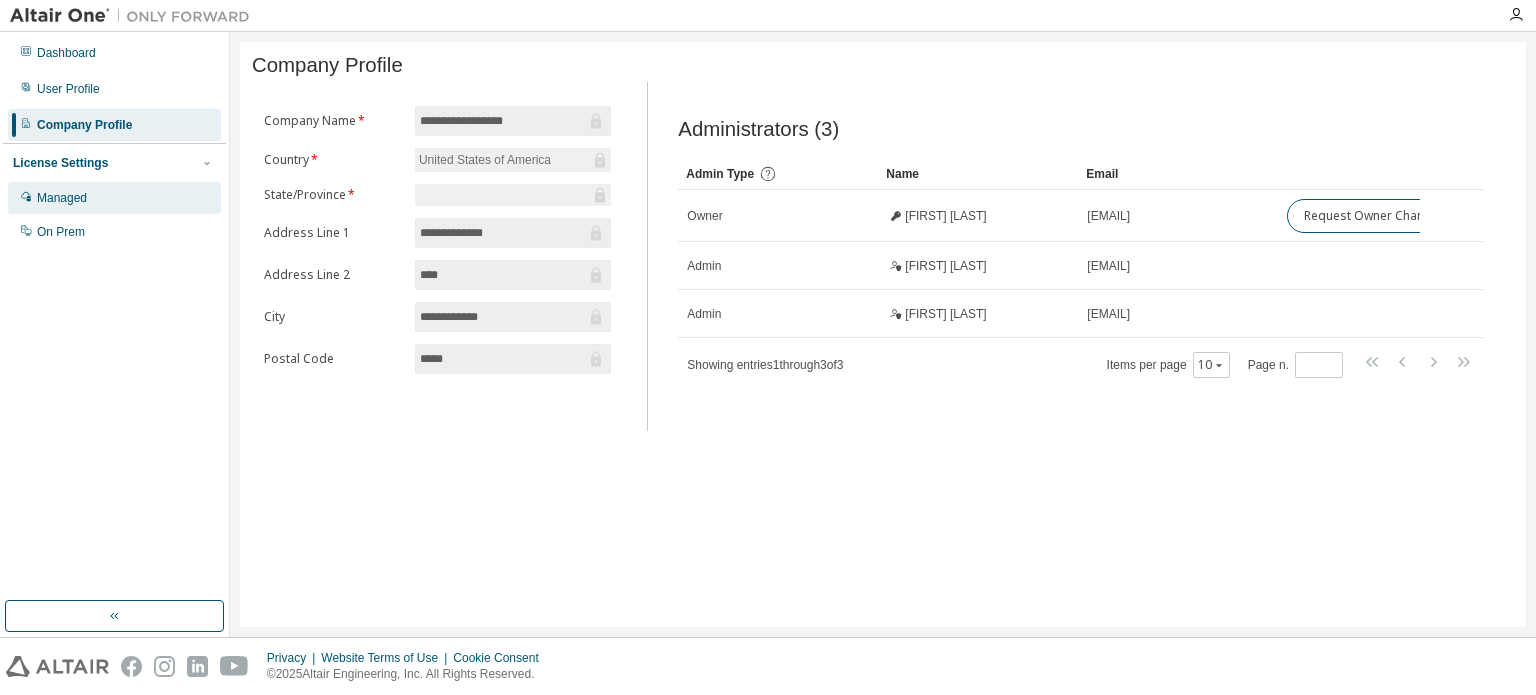 click on "Managed" at bounding box center (62, 198) 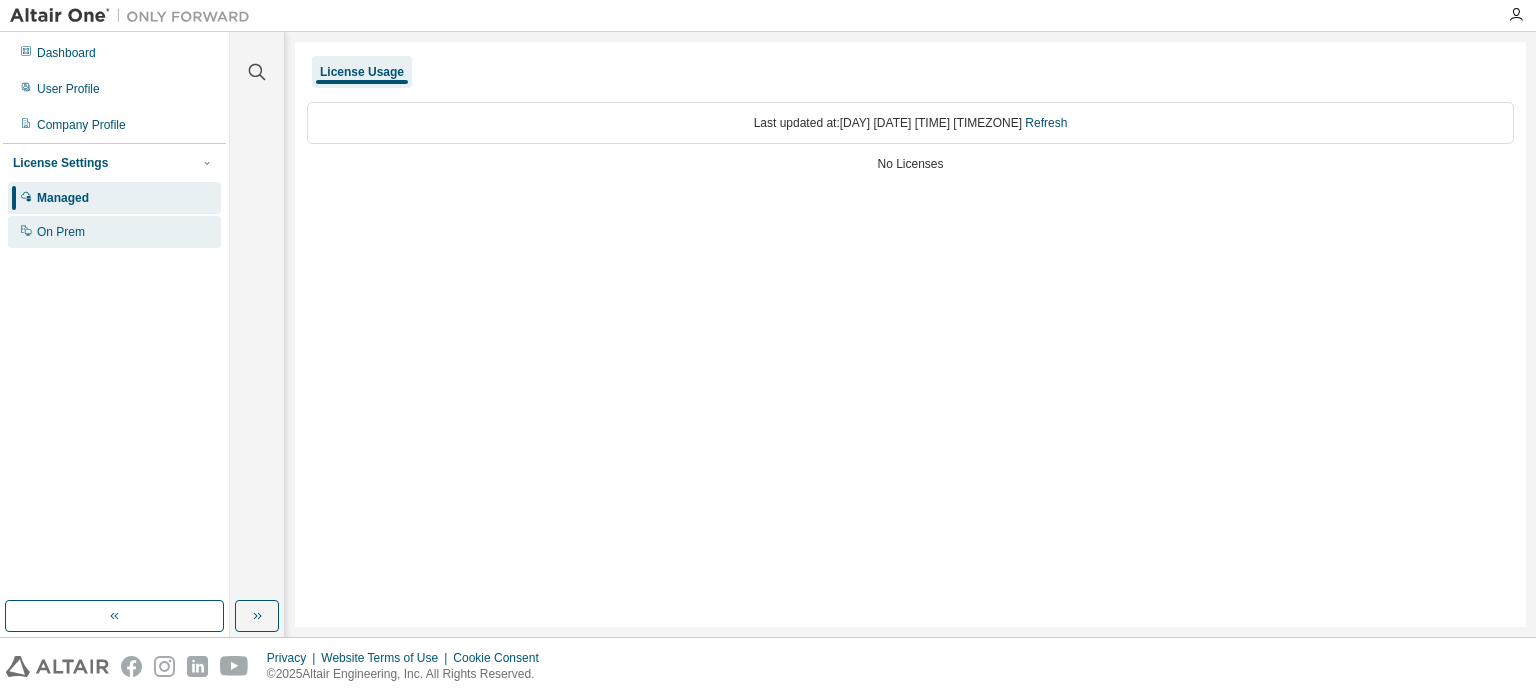 click on "On Prem" at bounding box center (61, 232) 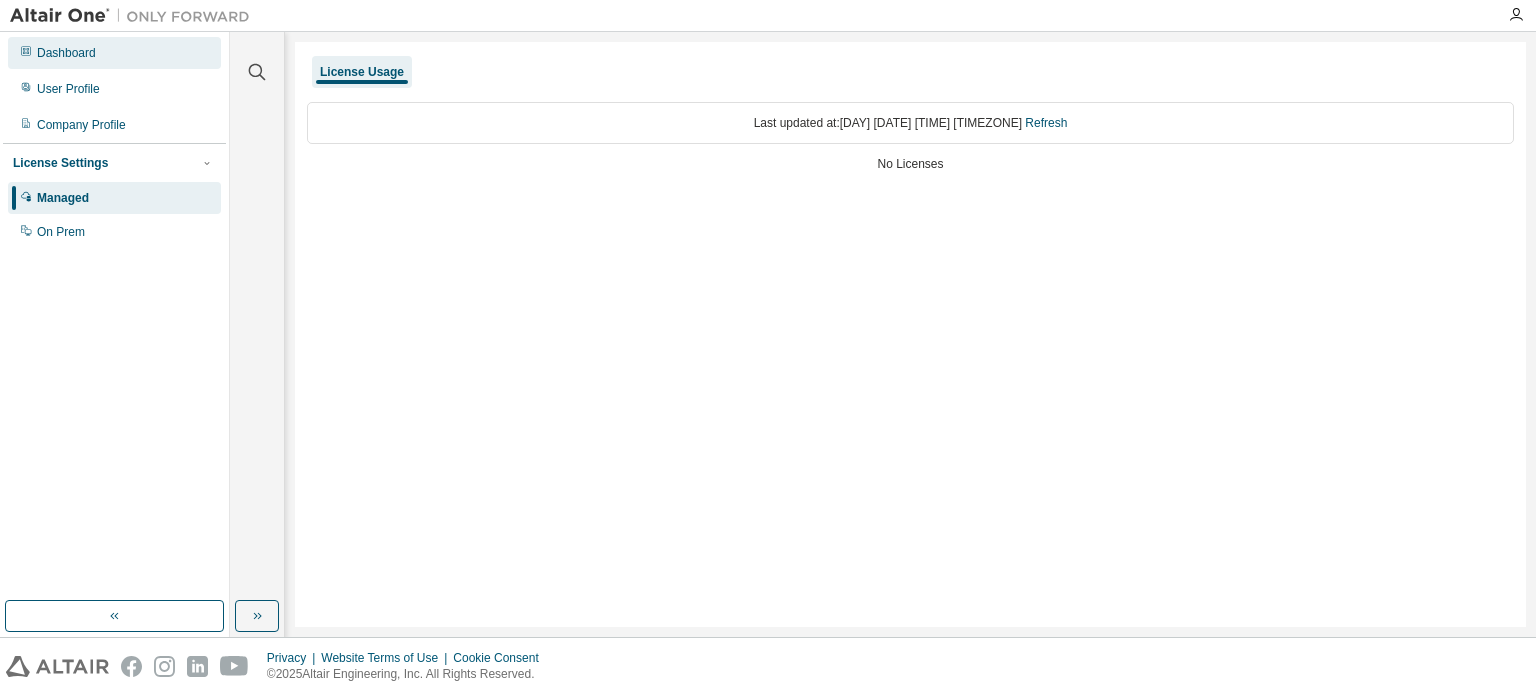click on "Dashboard" at bounding box center (66, 53) 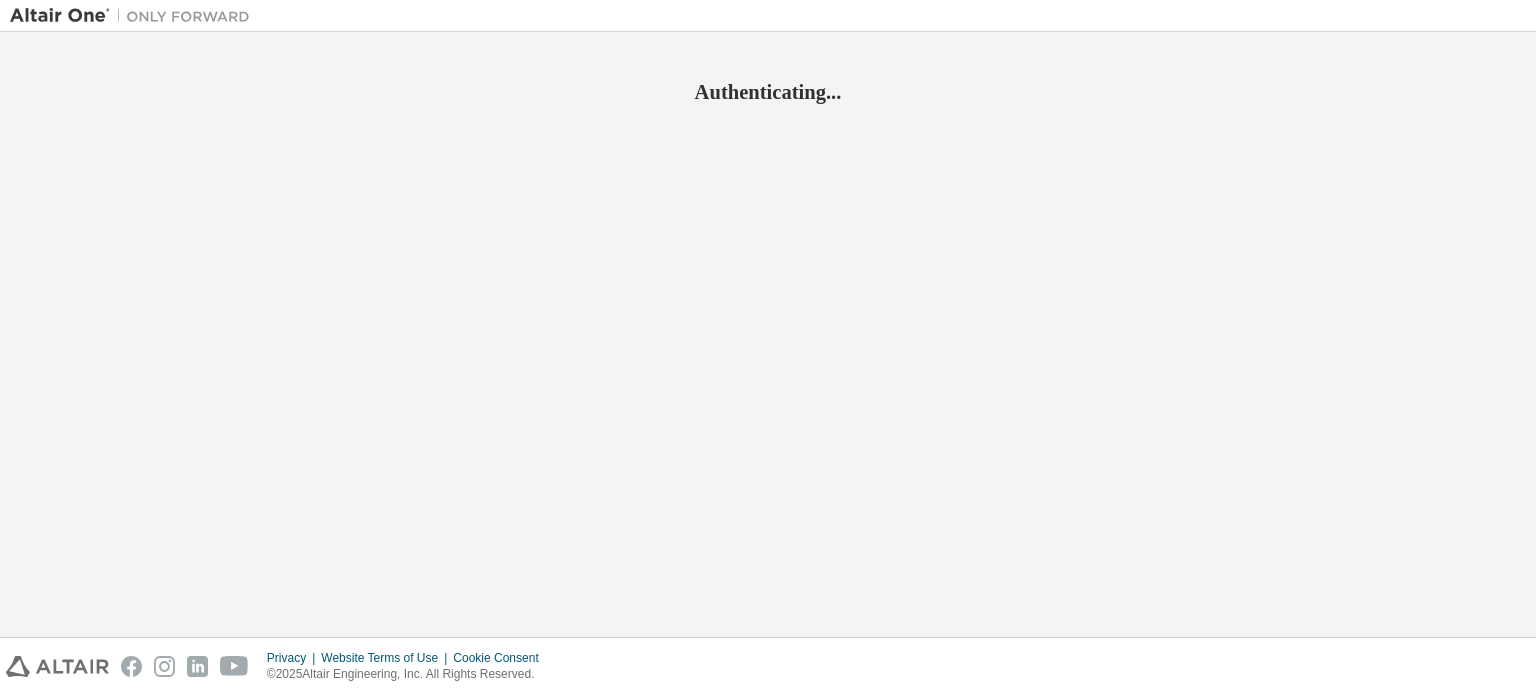 scroll, scrollTop: 0, scrollLeft: 0, axis: both 